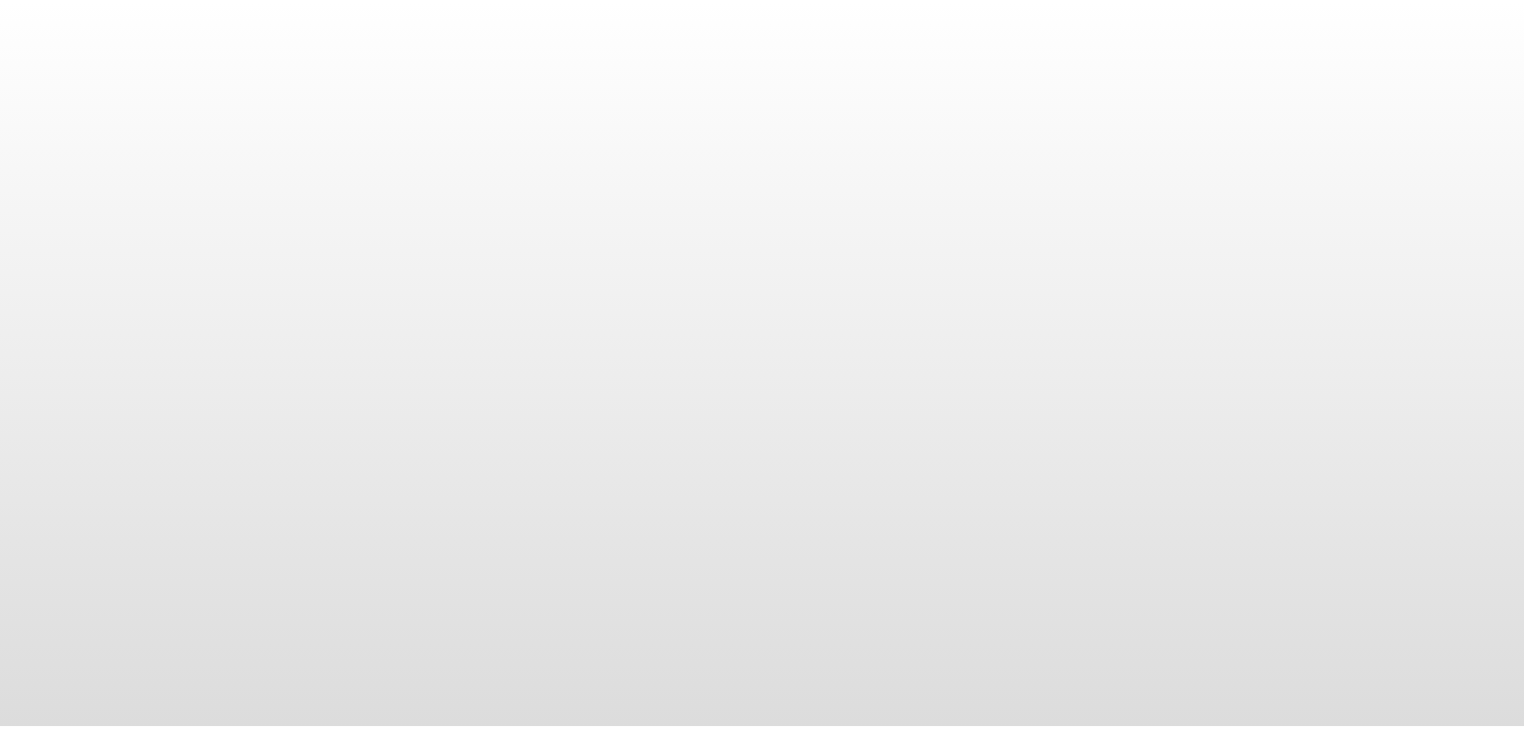 scroll, scrollTop: 0, scrollLeft: 0, axis: both 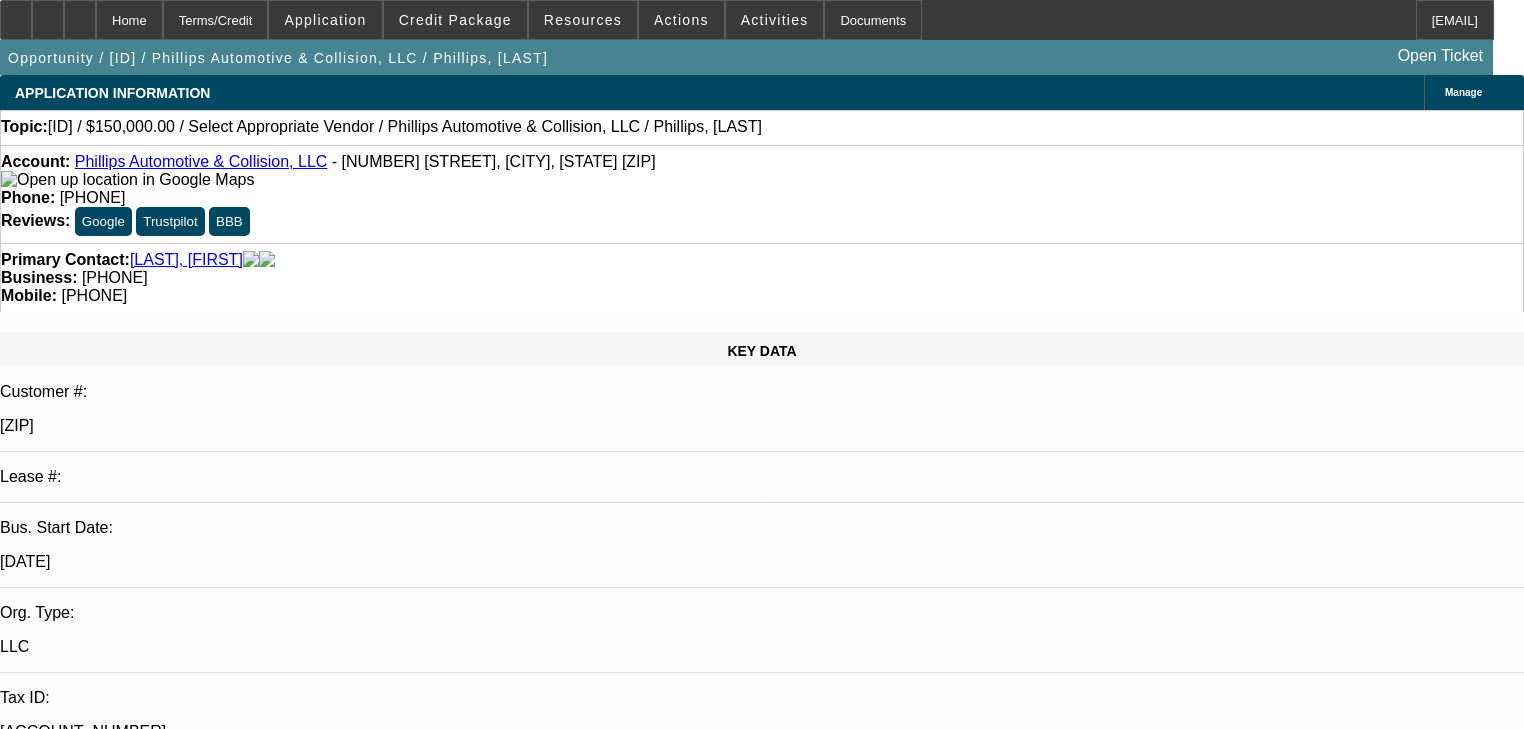 select on "0" 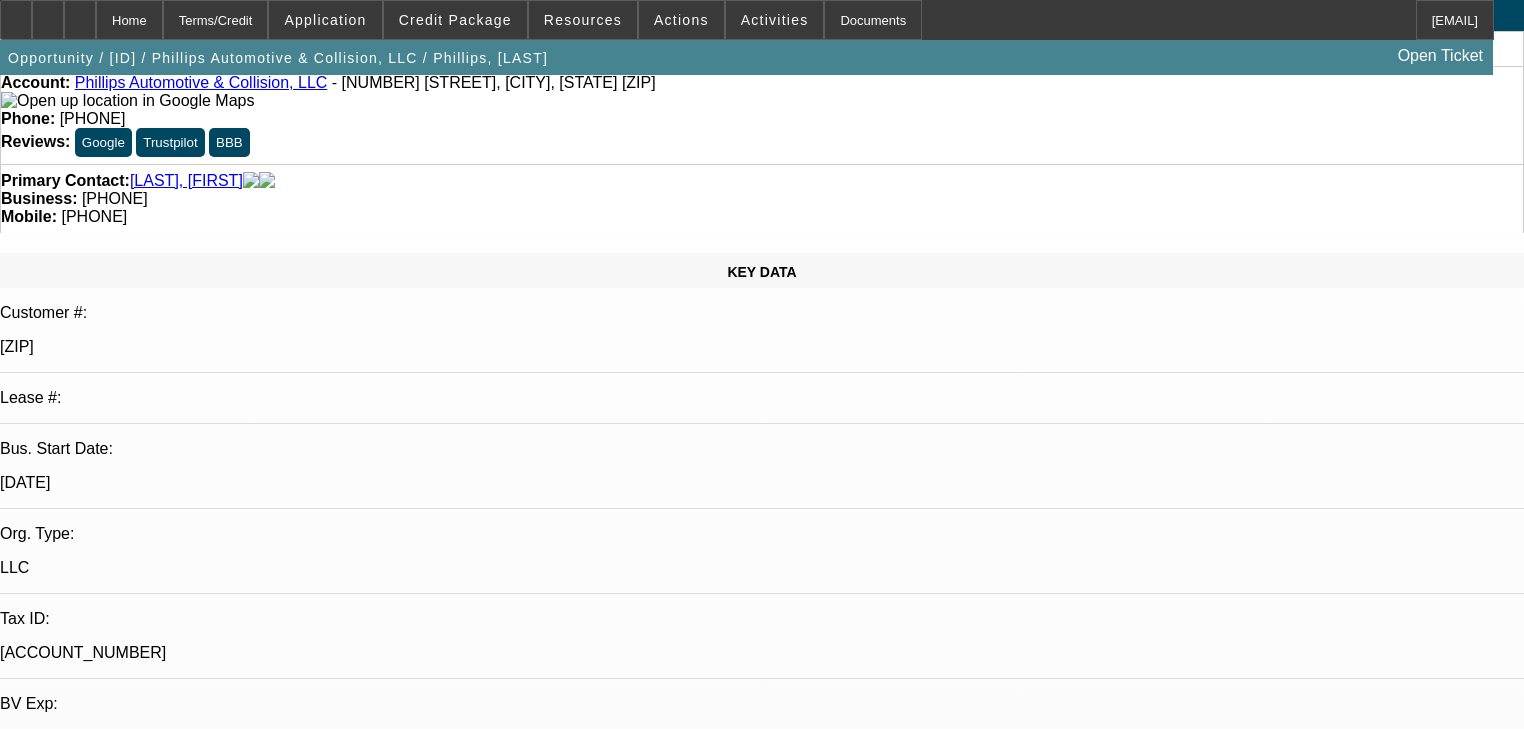 scroll, scrollTop: 0, scrollLeft: 0, axis: both 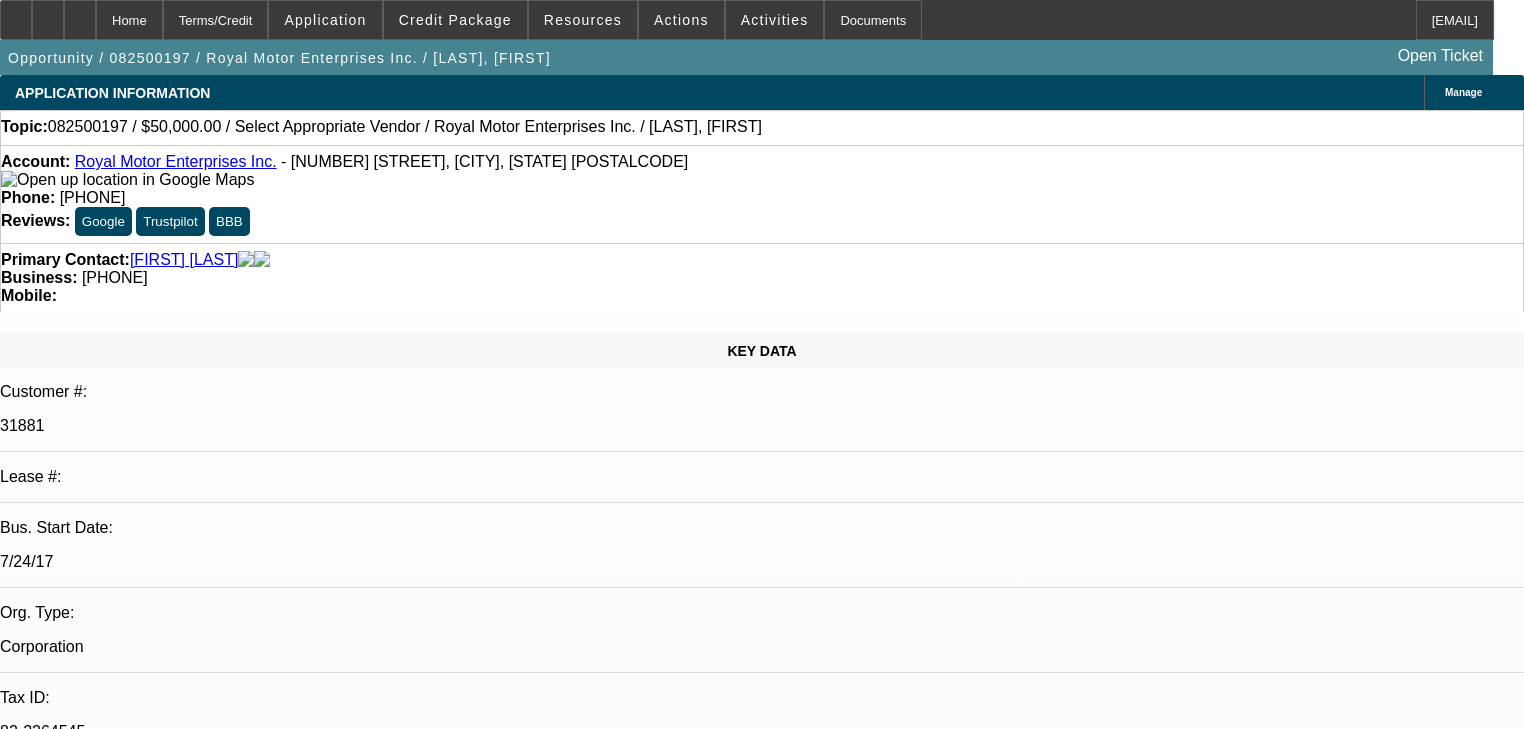 select on "0" 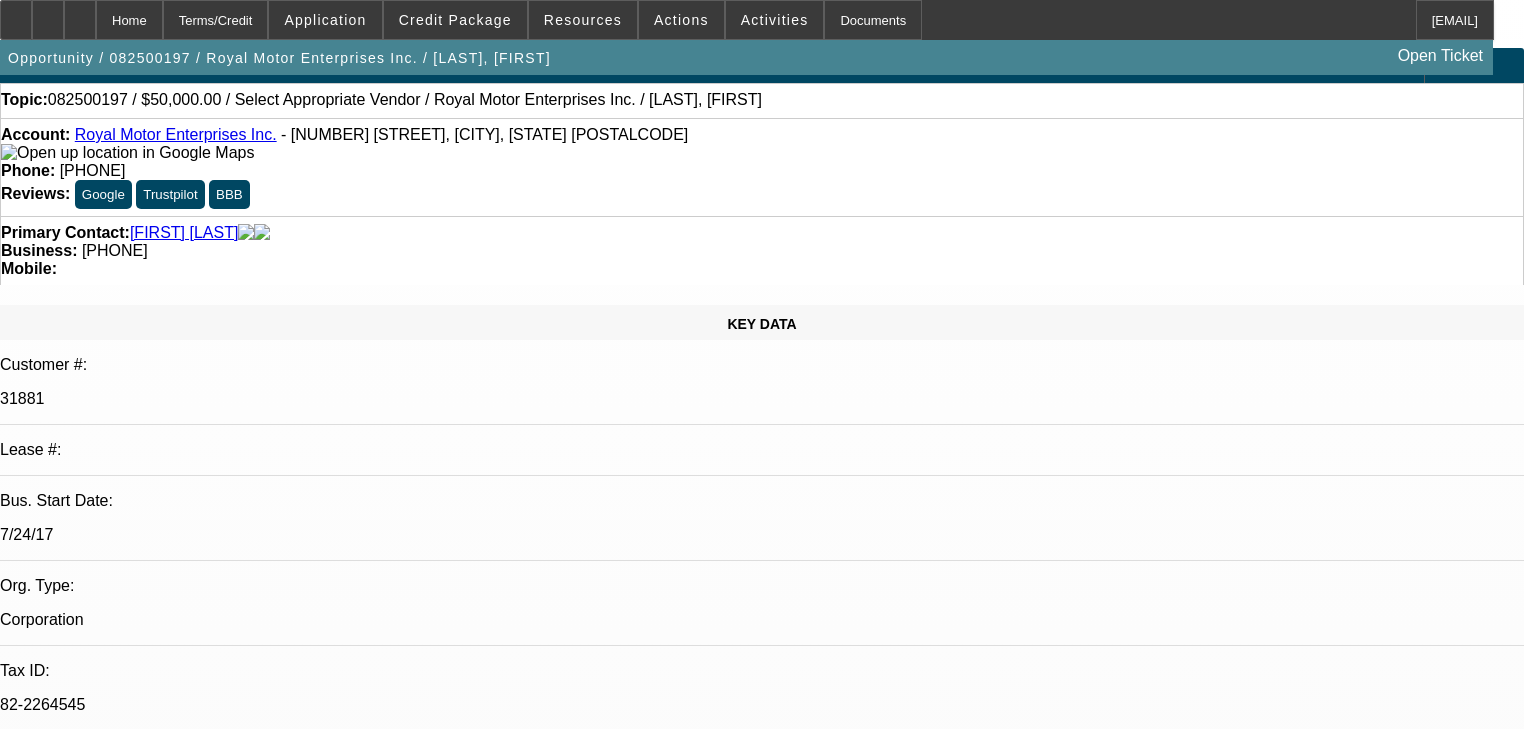 scroll, scrollTop: 0, scrollLeft: 0, axis: both 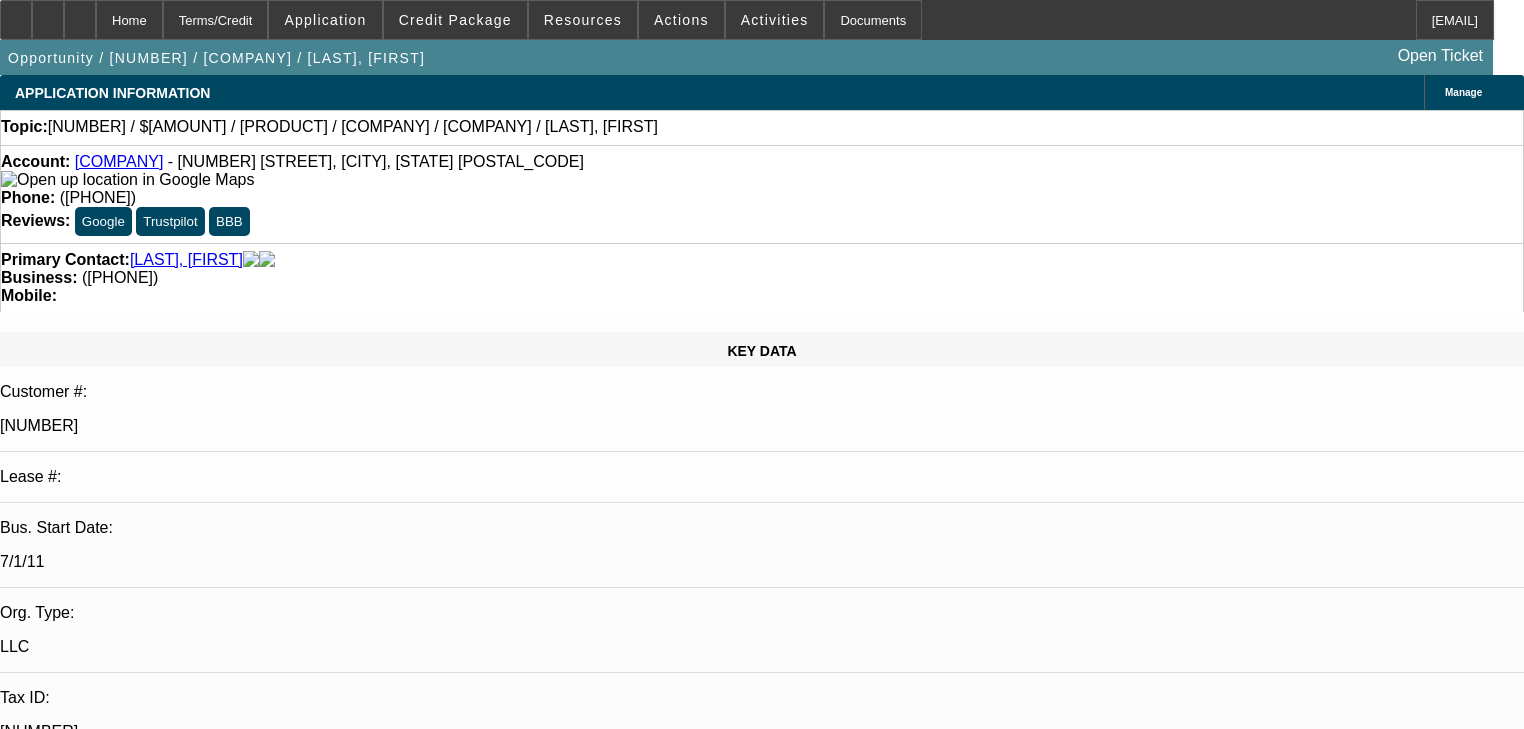 select on "0" 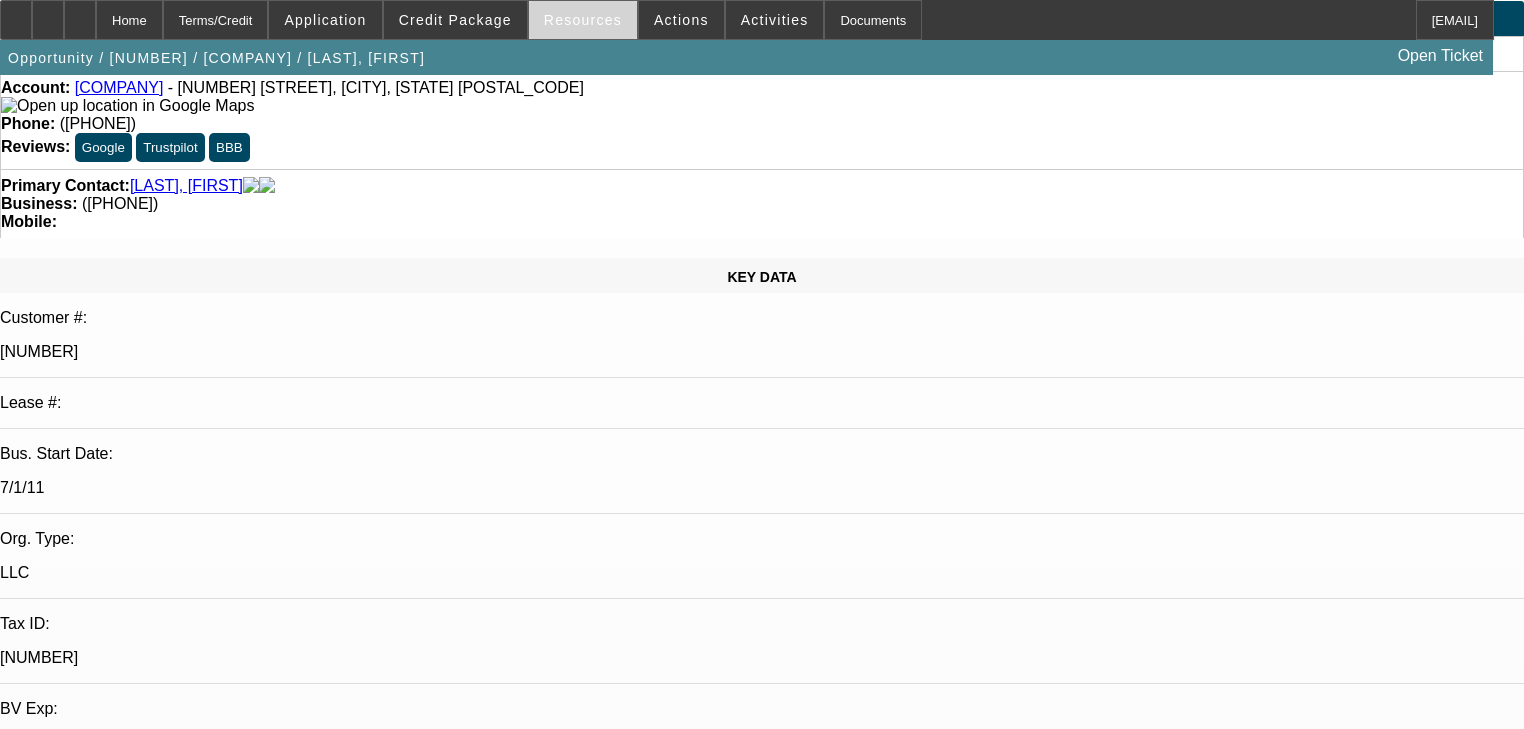scroll, scrollTop: 0, scrollLeft: 0, axis: both 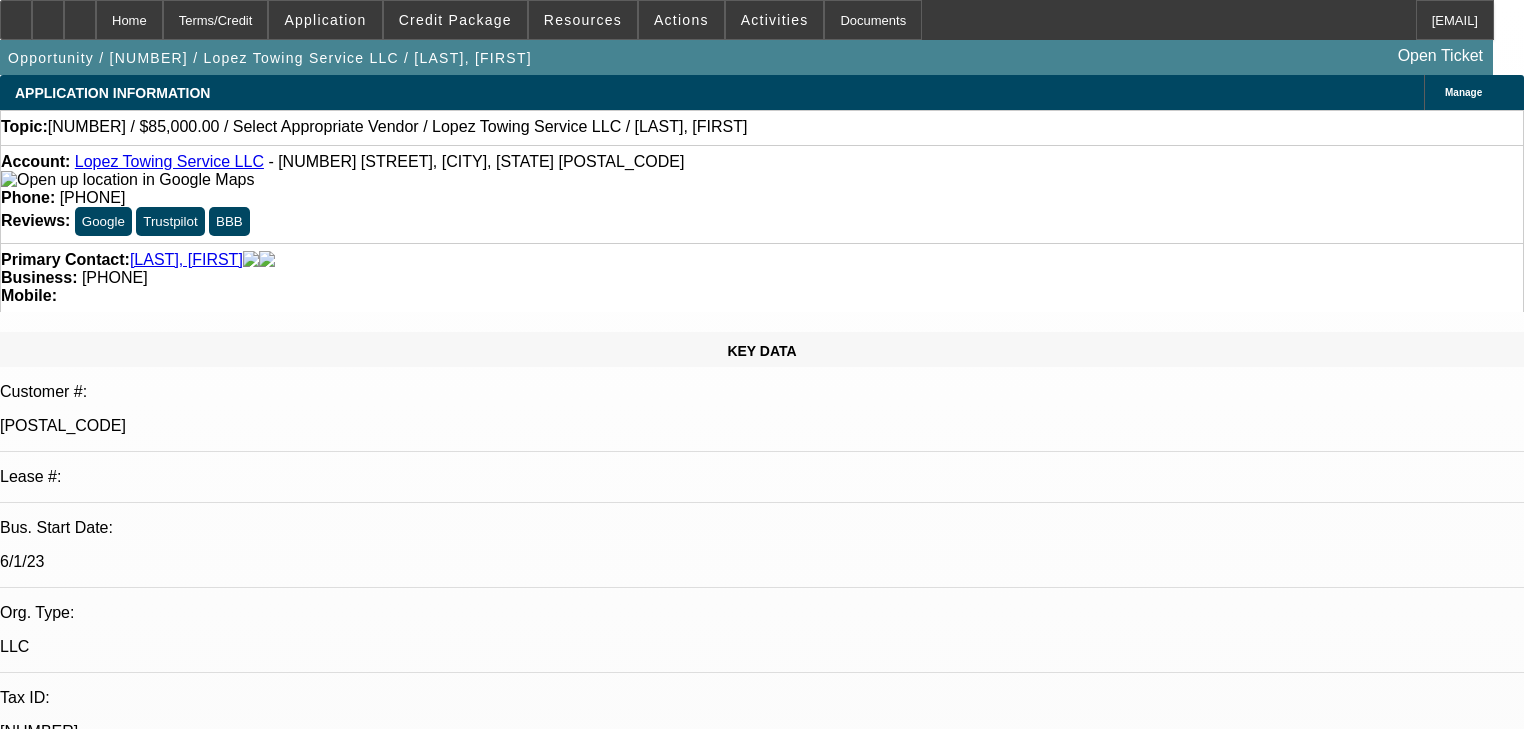 select on "0" 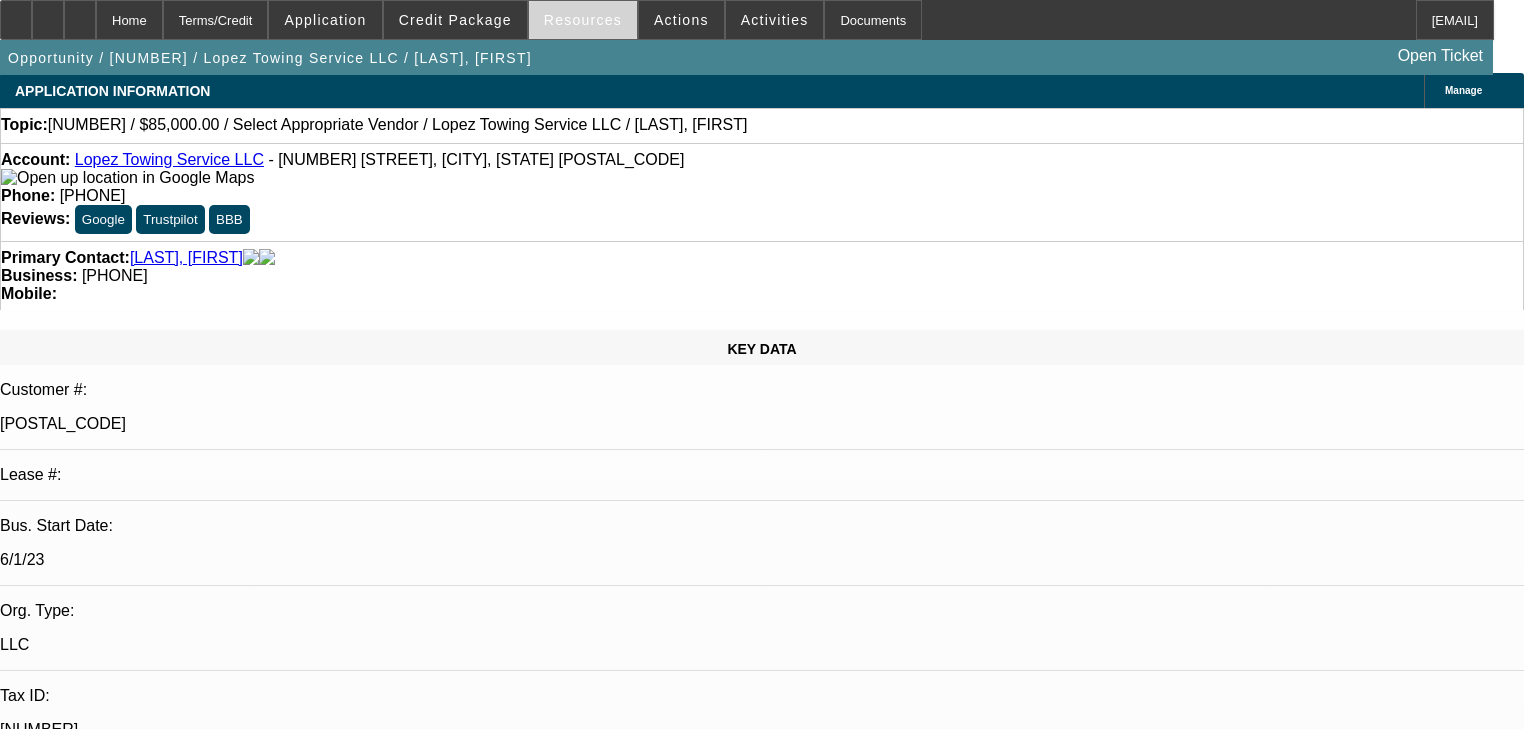 scroll, scrollTop: 0, scrollLeft: 0, axis: both 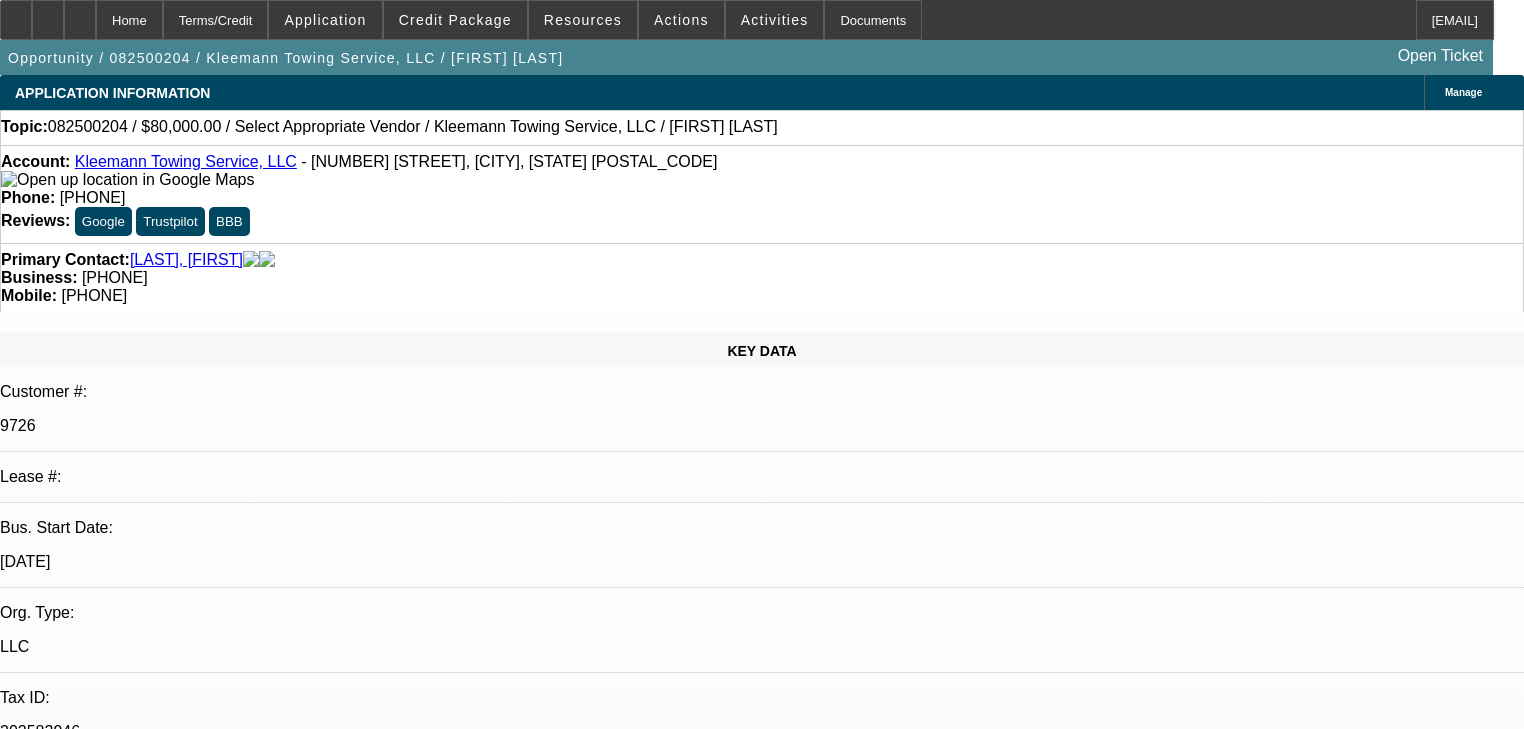 select on "0" 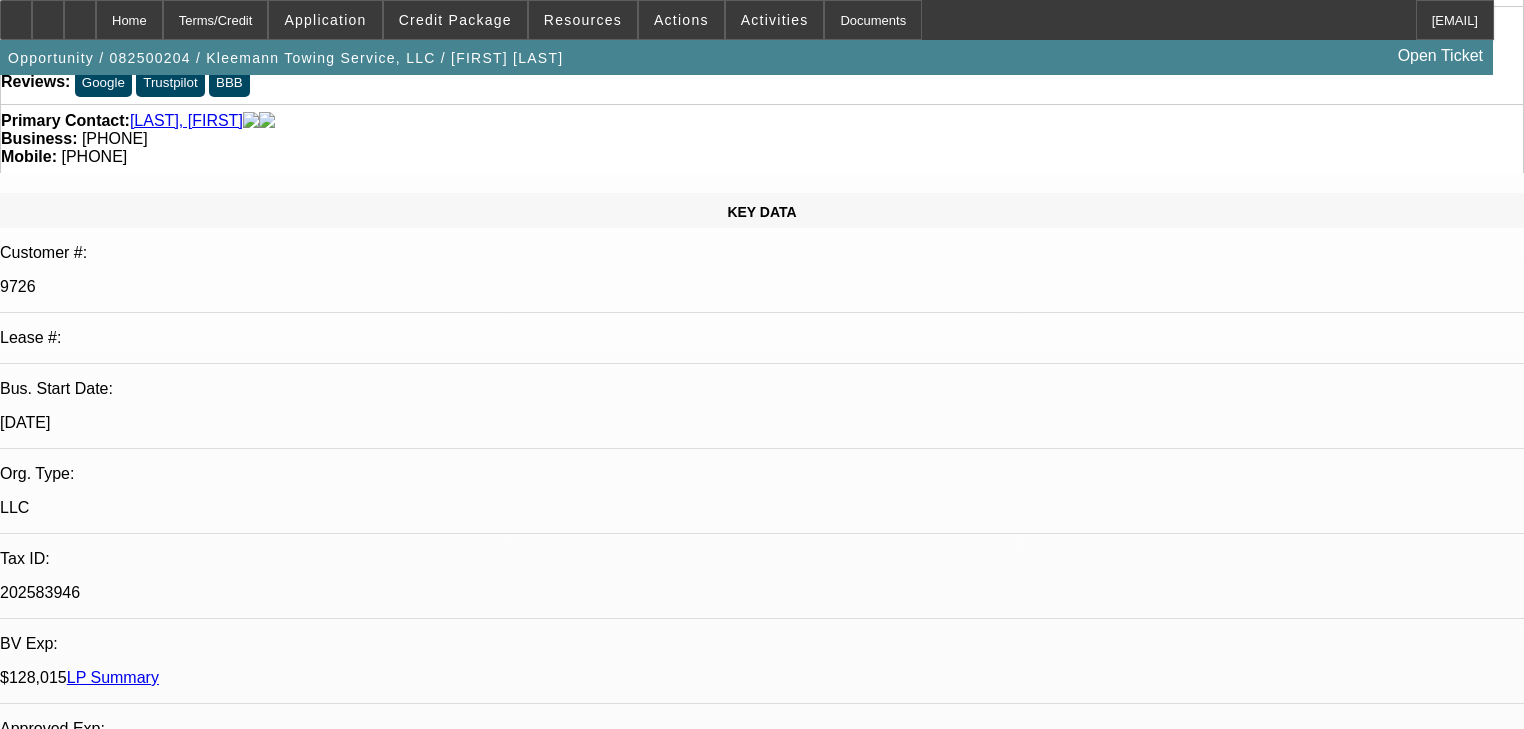 scroll, scrollTop: 0, scrollLeft: 0, axis: both 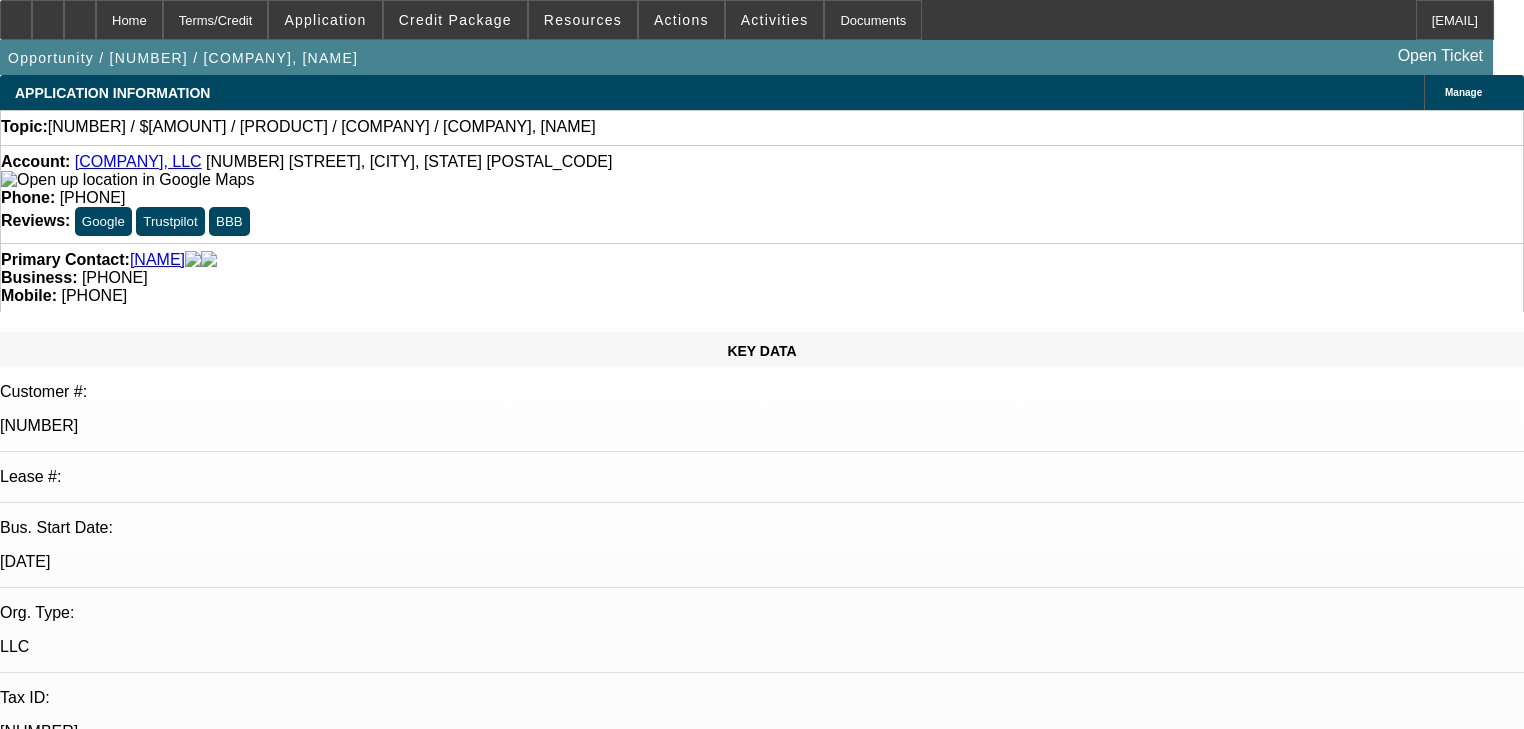 select on "0" 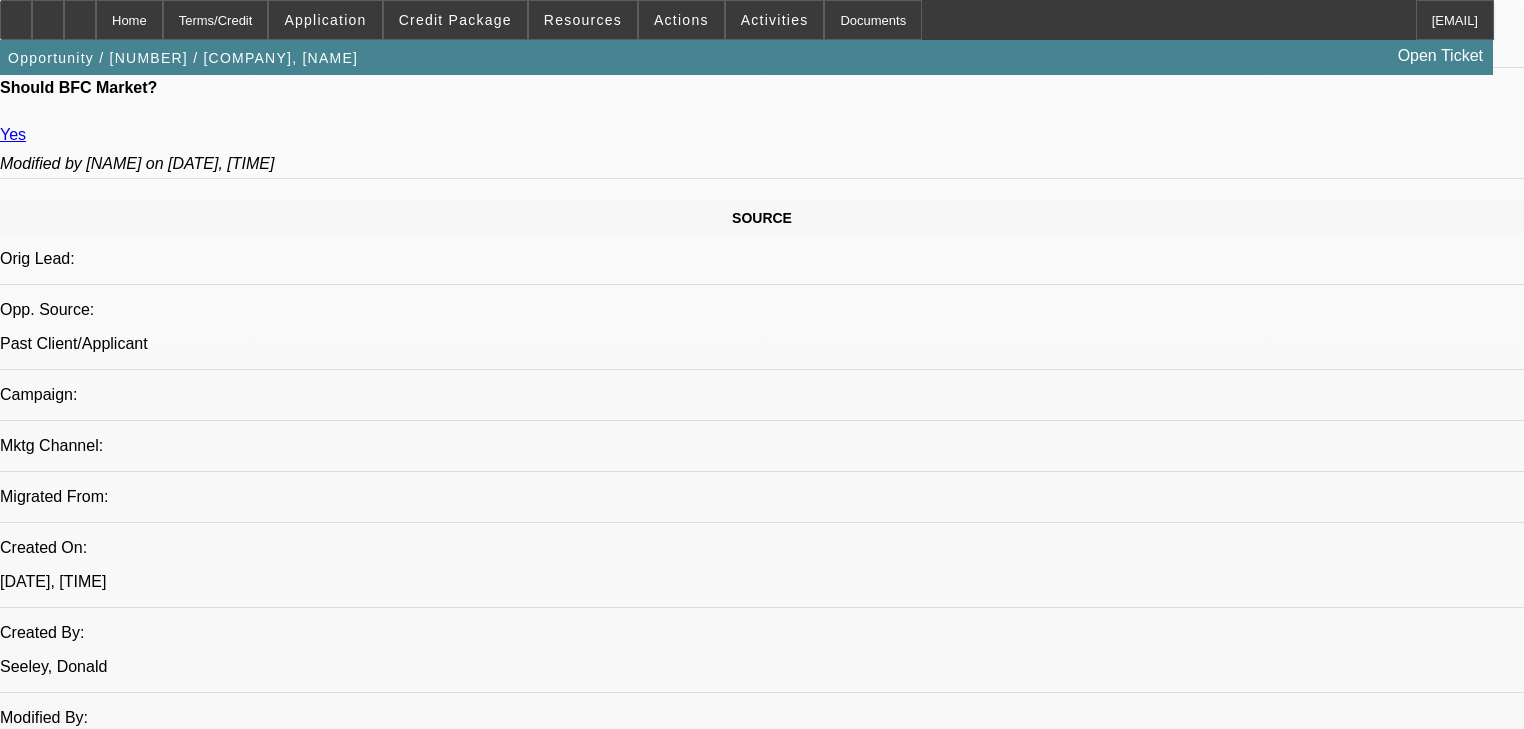 scroll, scrollTop: 1200, scrollLeft: 0, axis: vertical 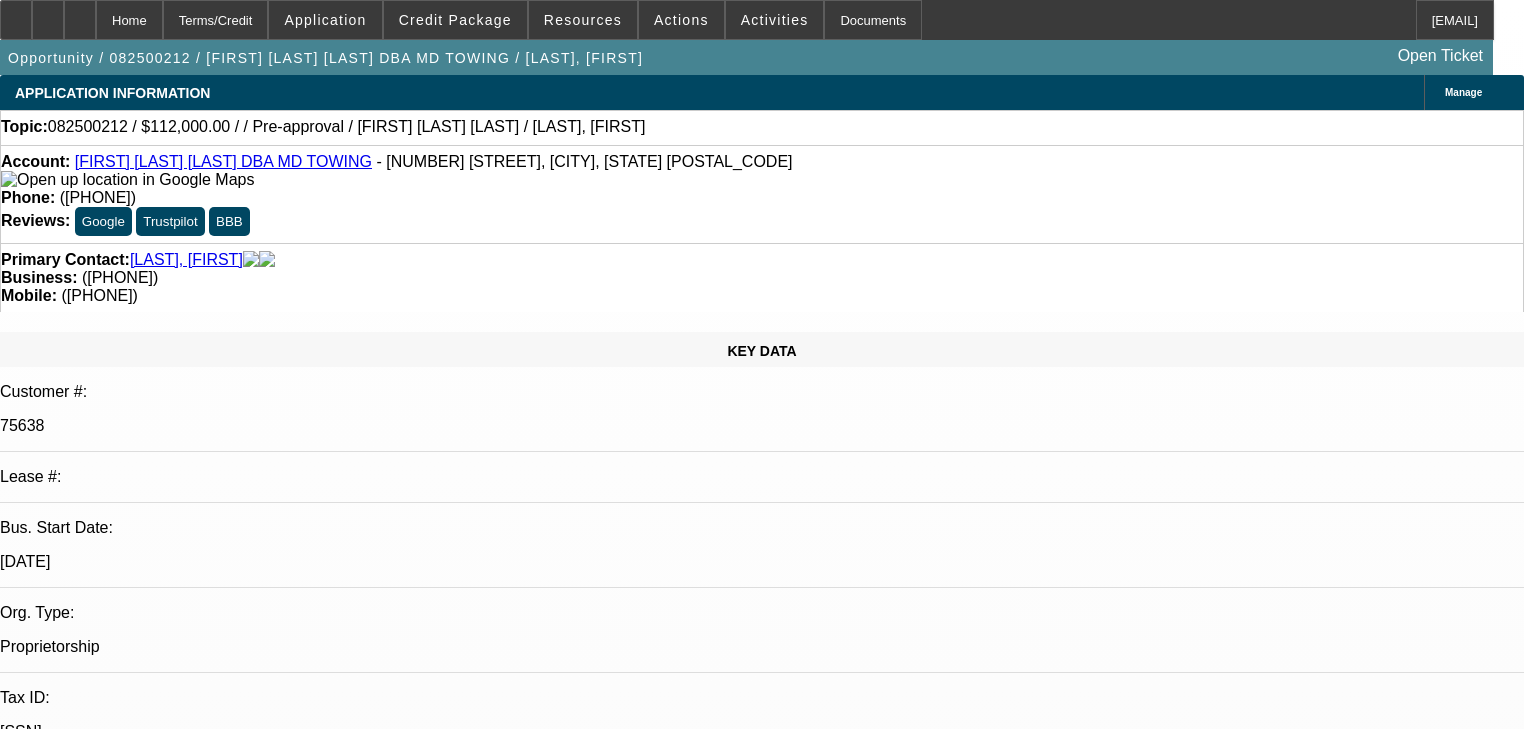 select on "0.2" 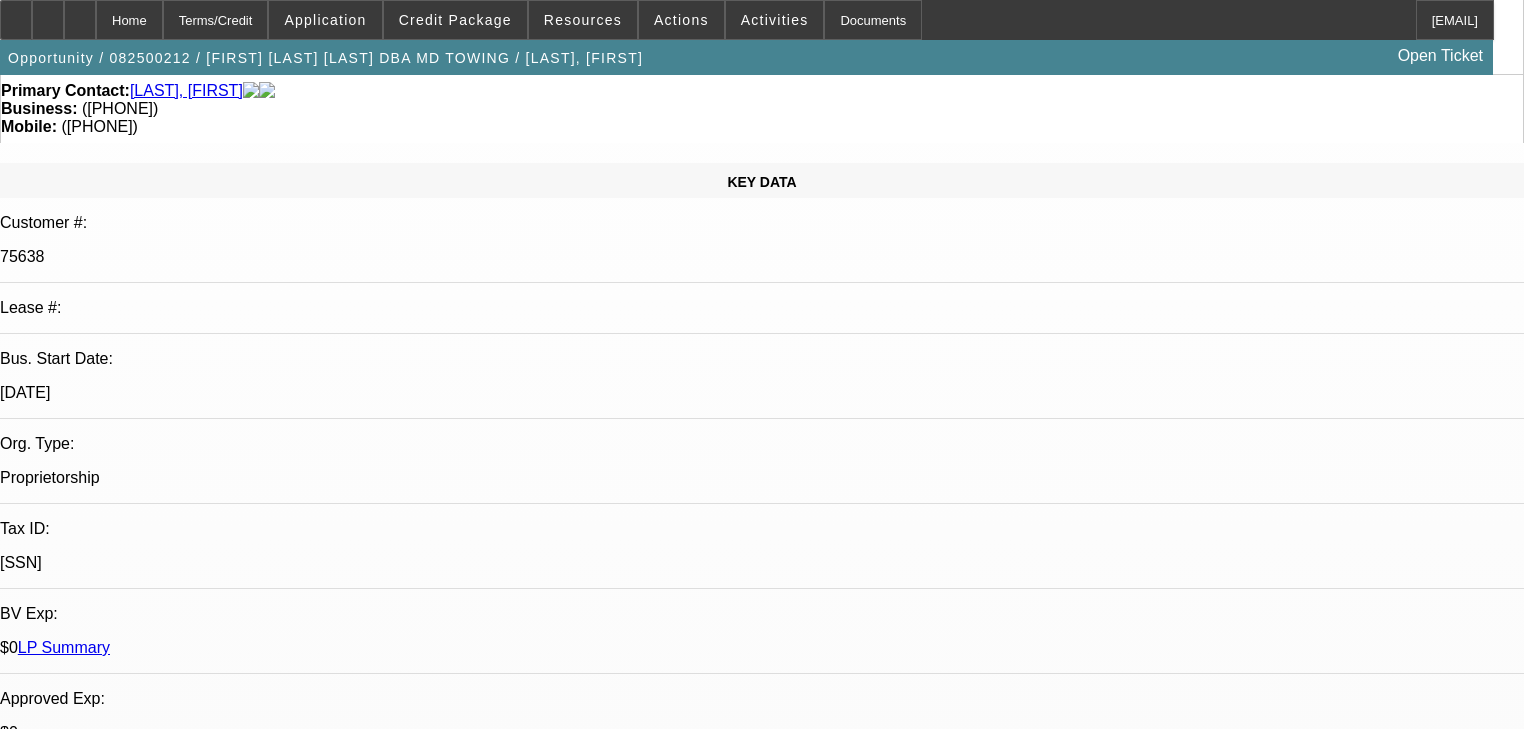 scroll, scrollTop: 0, scrollLeft: 0, axis: both 